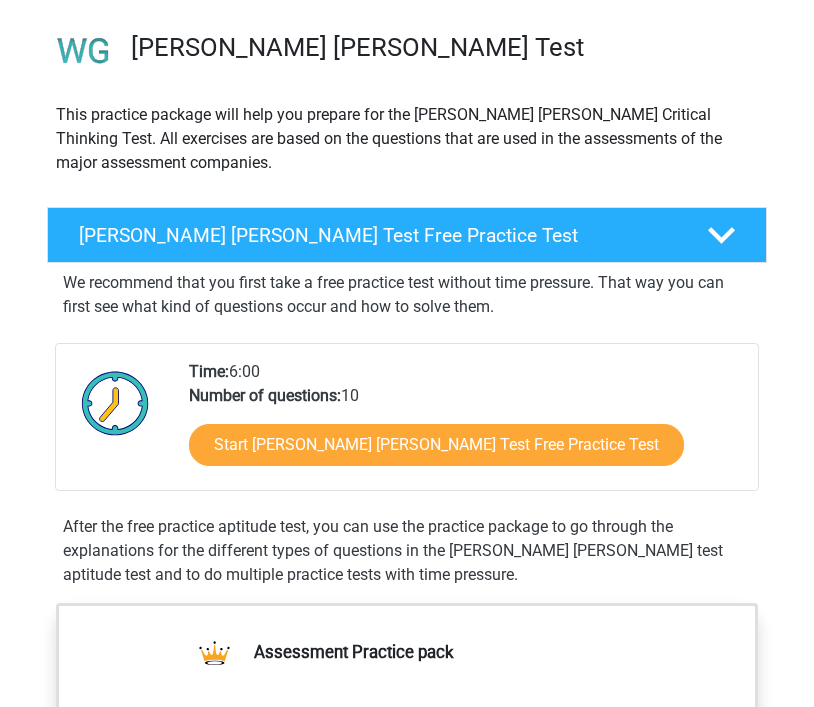 scroll, scrollTop: 213, scrollLeft: 0, axis: vertical 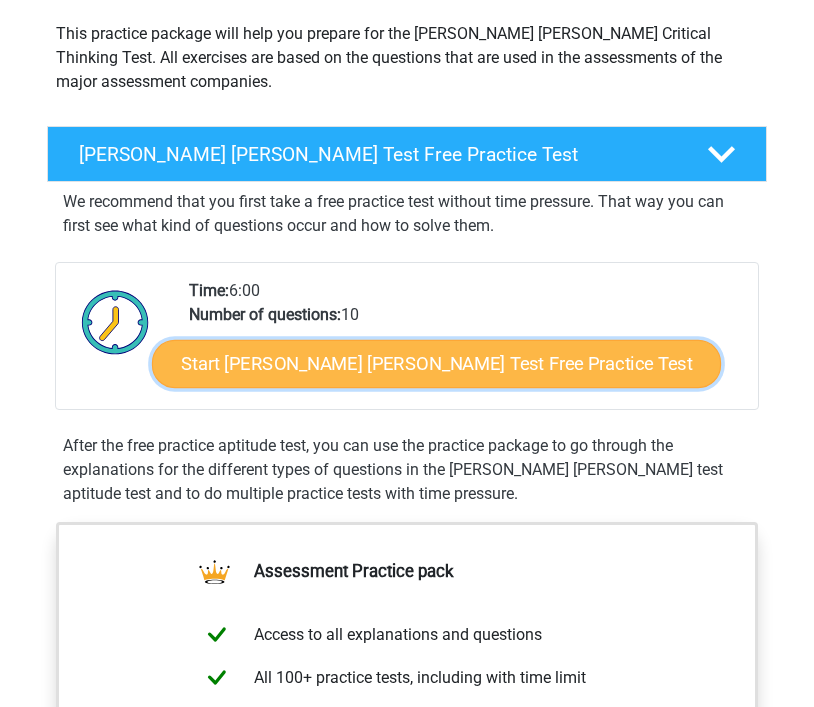 click on "Start Watson Glaser Test
Free Practice Test" at bounding box center (436, 364) 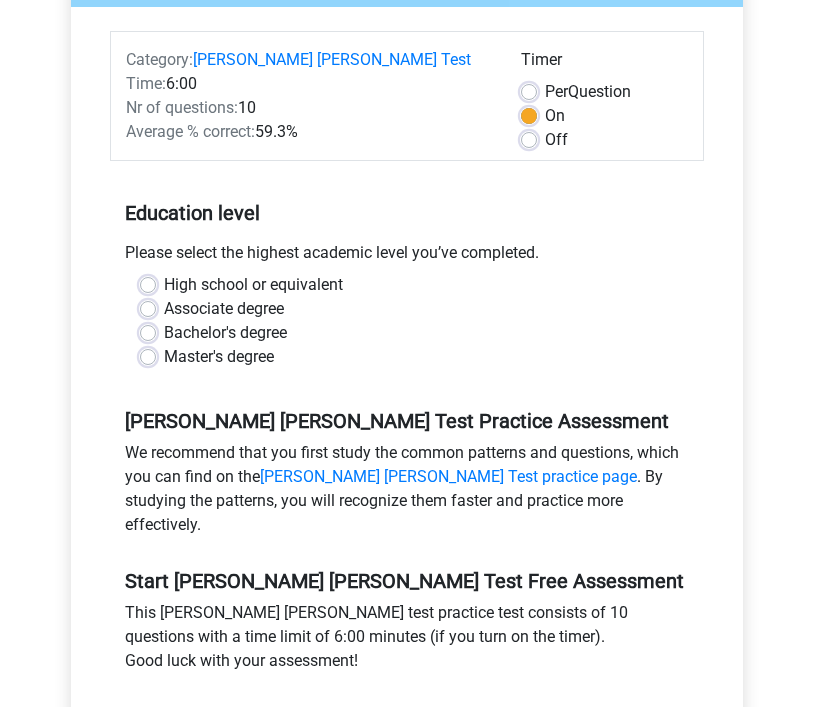 scroll, scrollTop: 263, scrollLeft: 0, axis: vertical 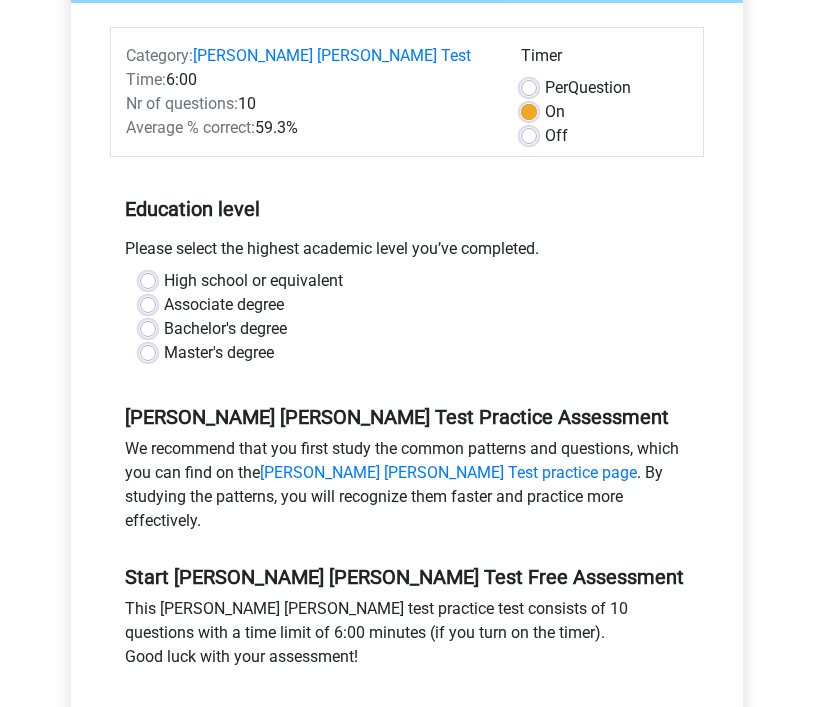 click on "Bachelor's degree" at bounding box center (225, 329) 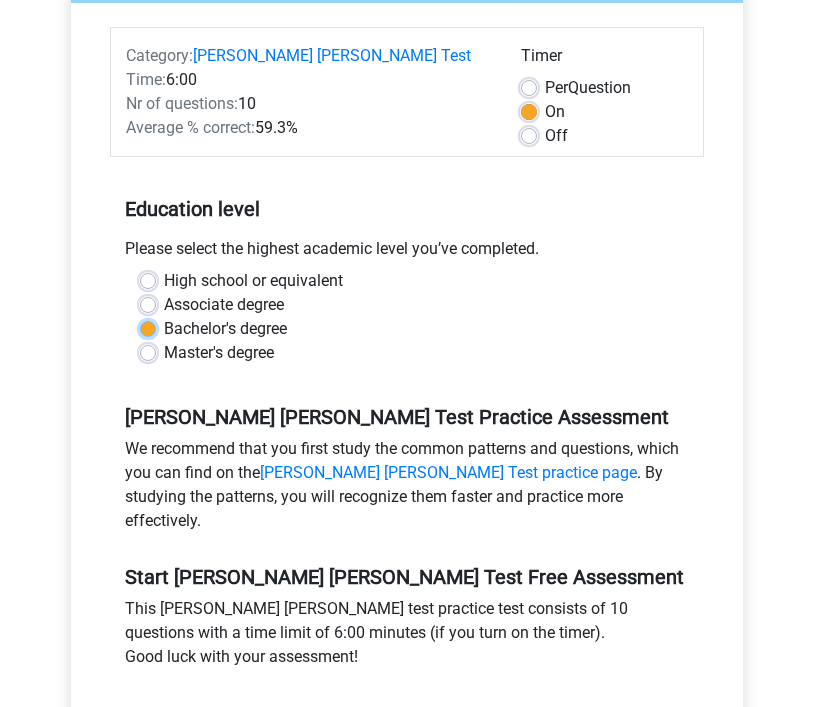 click on "Bachelor's degree" at bounding box center (148, 327) 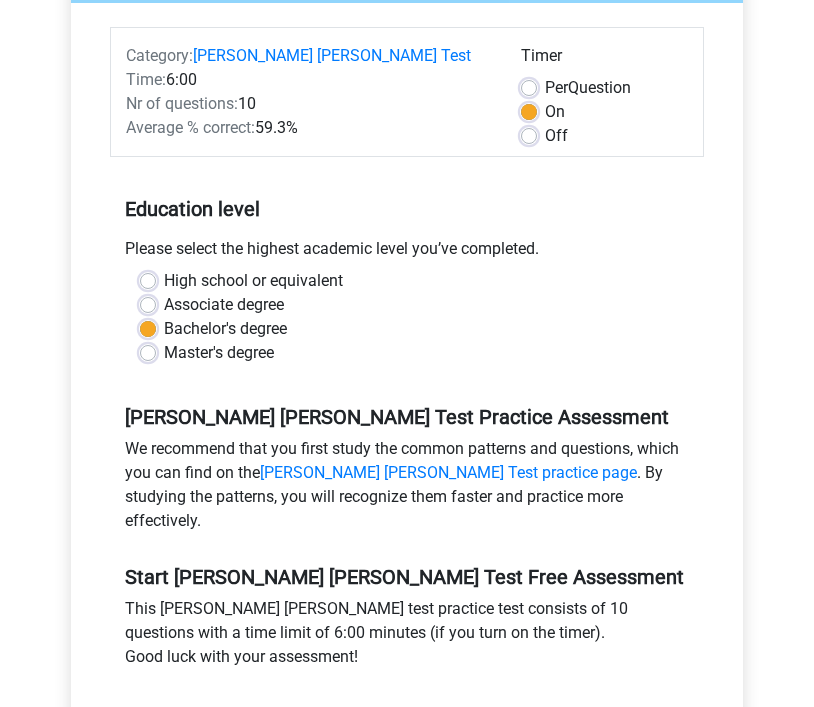 click on "Start" at bounding box center [407, 736] 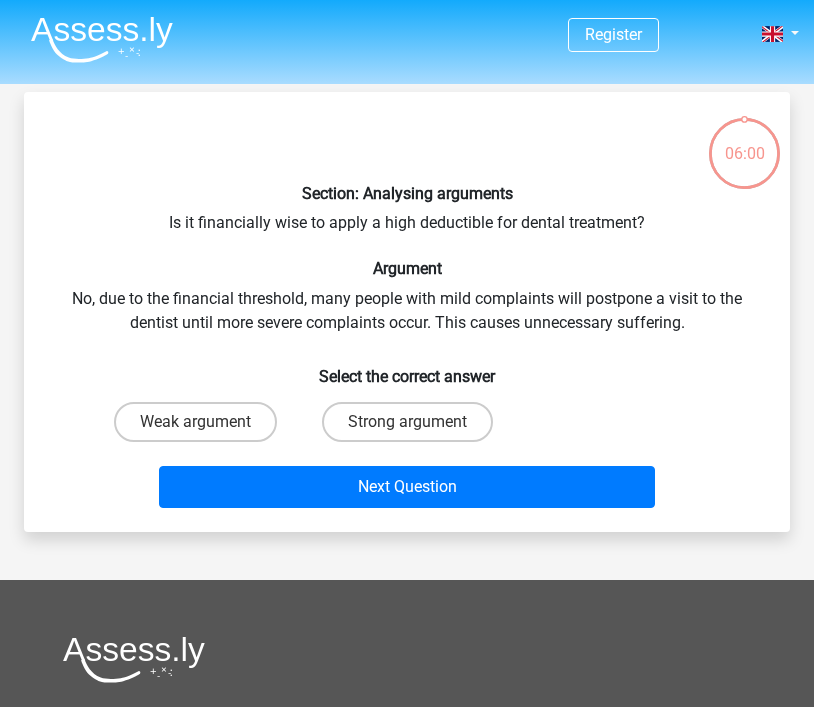 scroll, scrollTop: 0, scrollLeft: 0, axis: both 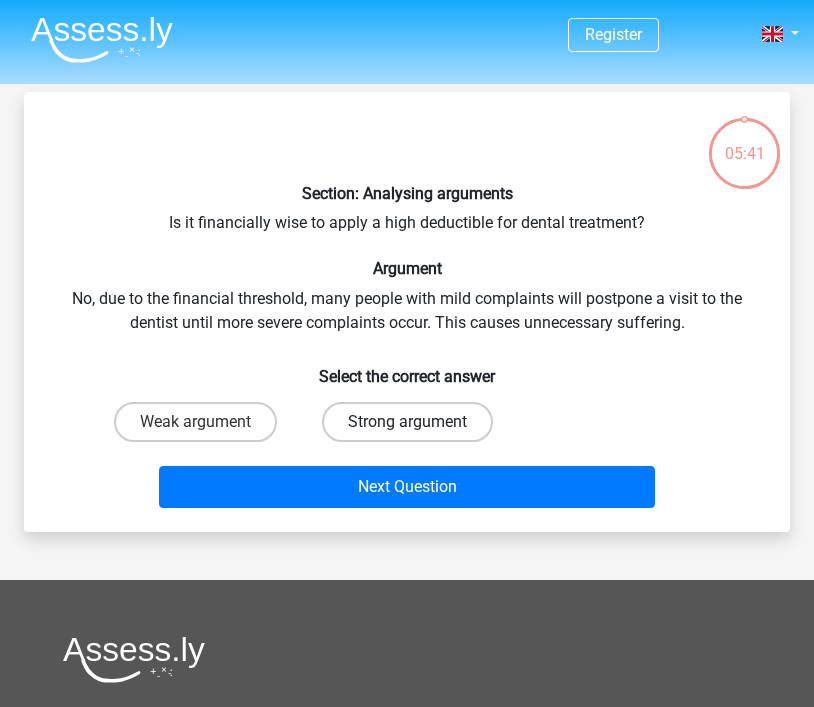 click on "Strong argument" at bounding box center (407, 422) 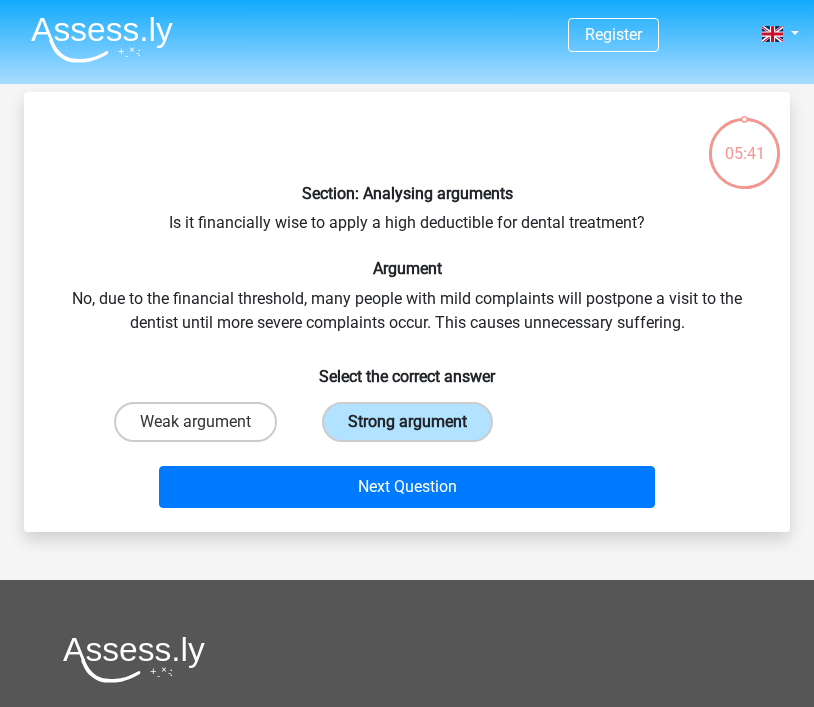 click on "Strong argument" at bounding box center [407, 422] 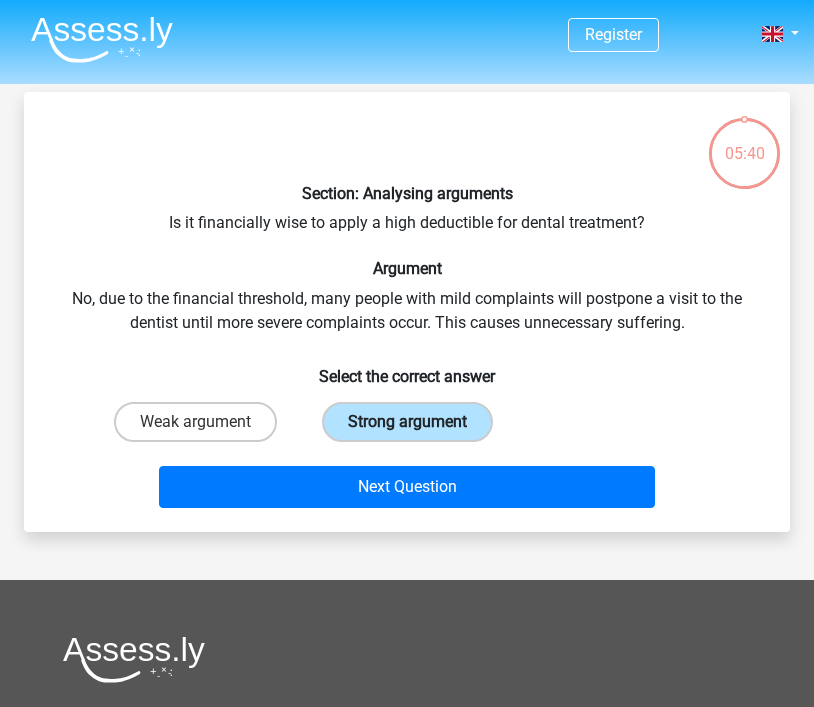 click on "Strong argument" at bounding box center [407, 422] 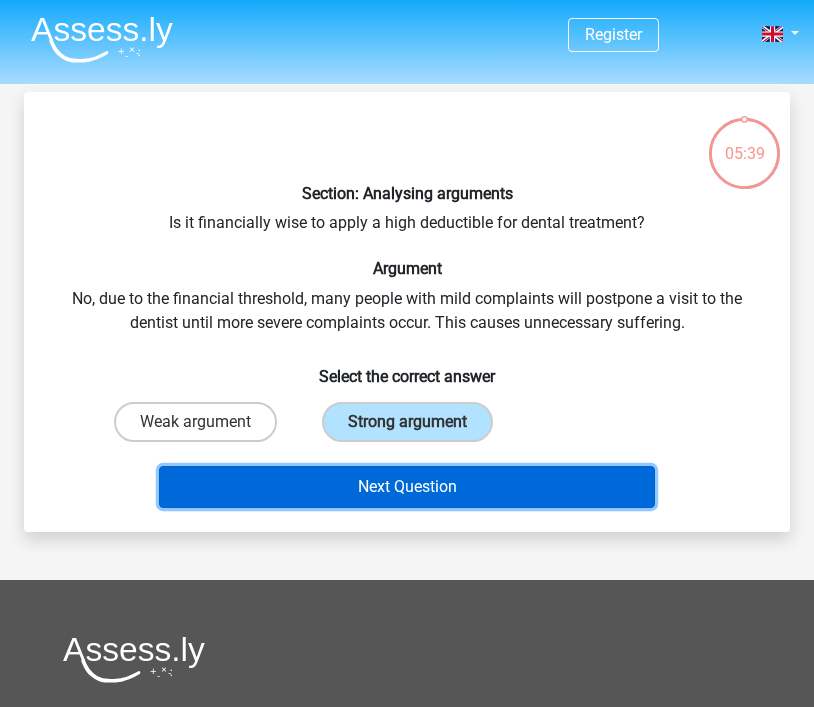 click on "Next Question" at bounding box center [407, 487] 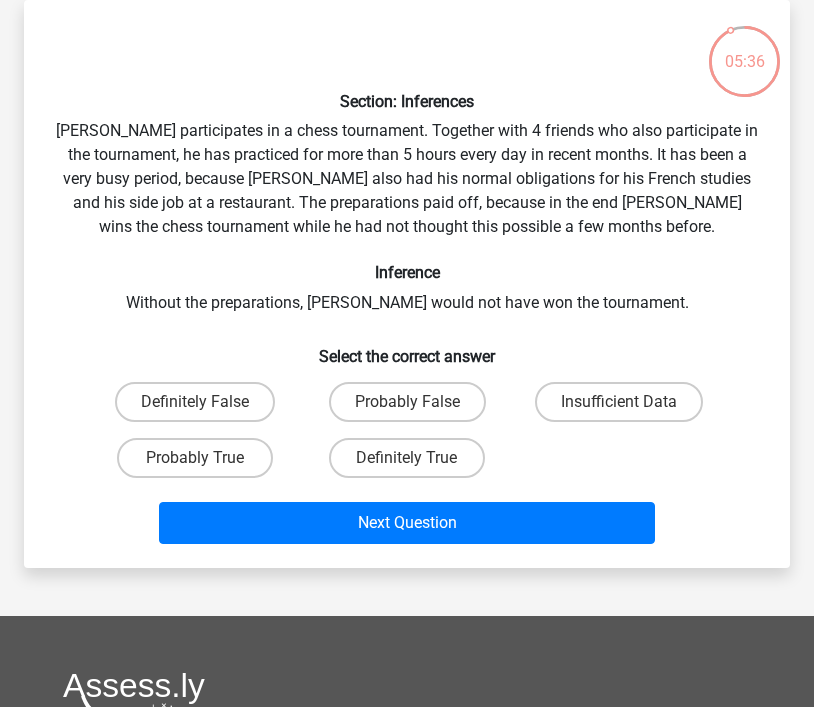 scroll, scrollTop: 0, scrollLeft: 0, axis: both 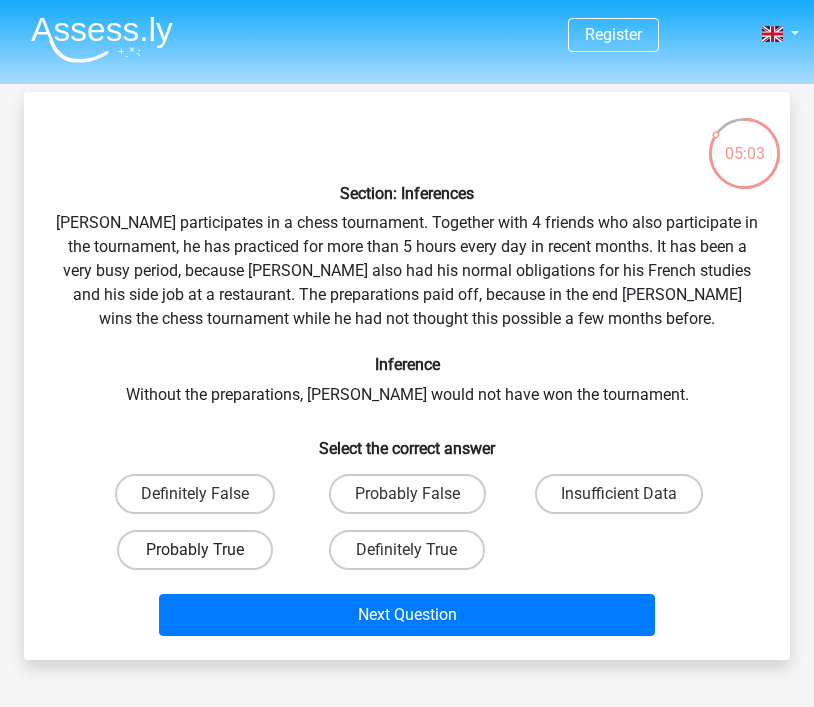 click on "Probably True" at bounding box center [195, 550] 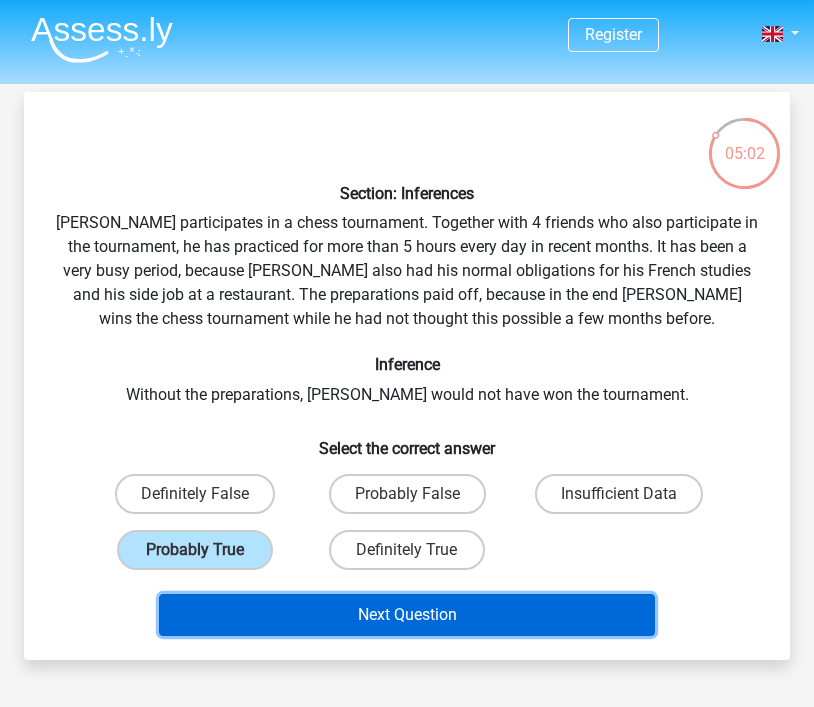 click on "Next Question" at bounding box center [407, 615] 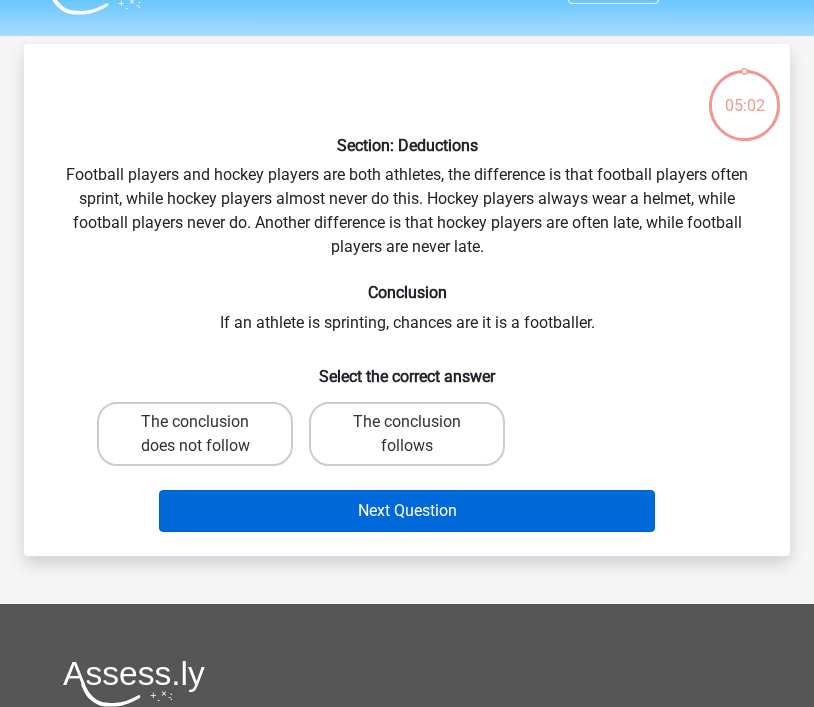 scroll, scrollTop: 92, scrollLeft: 0, axis: vertical 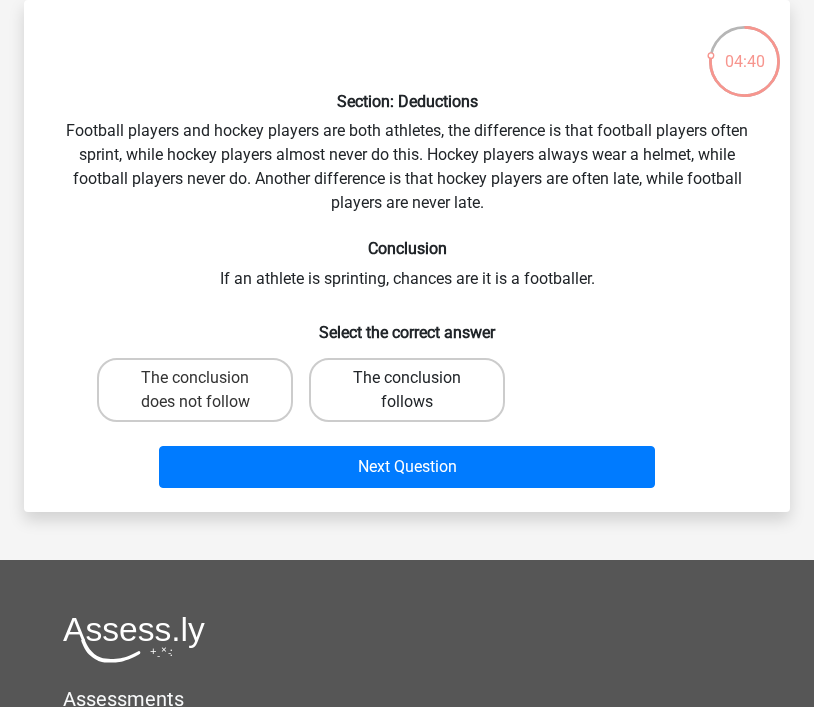 click on "The conclusion follows" at bounding box center (407, 390) 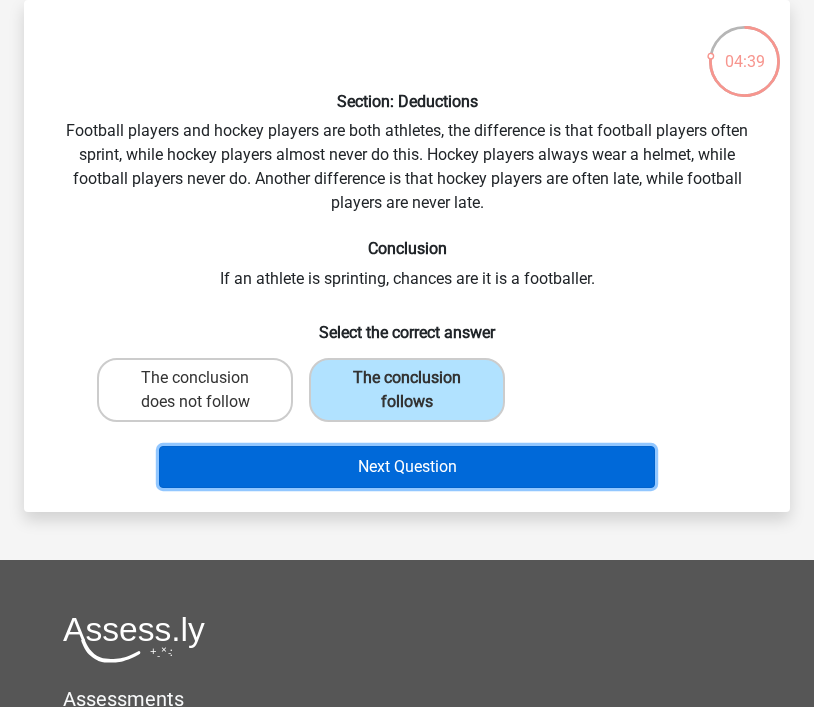 click on "Next Question" at bounding box center (407, 467) 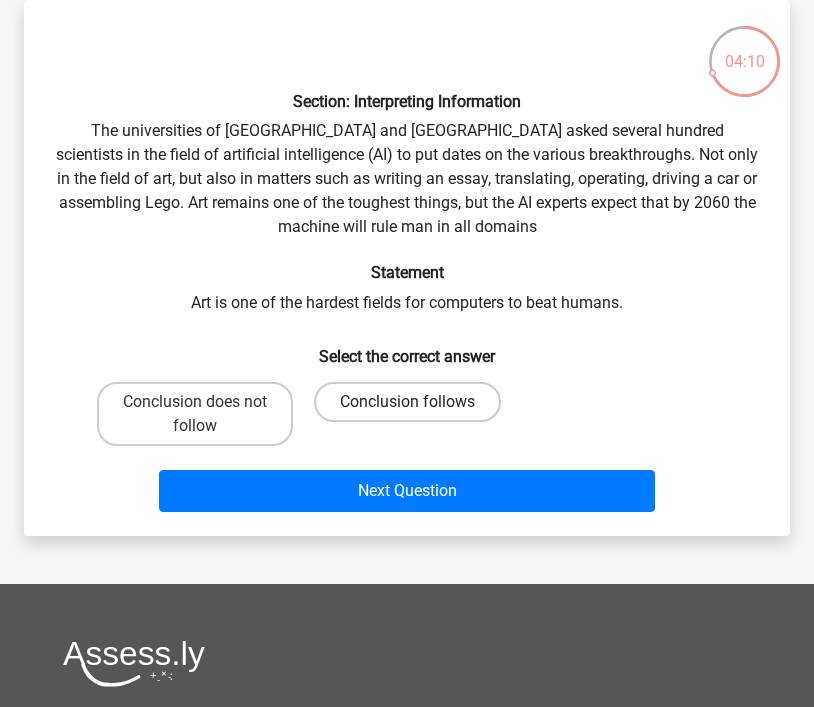 click on "Conclusion follows" at bounding box center (407, 402) 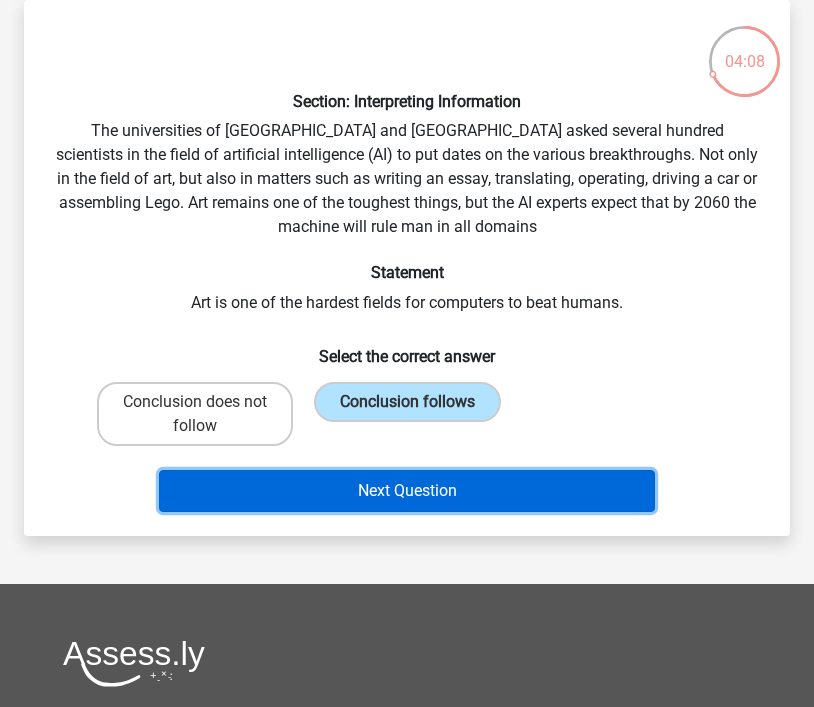 click on "Next Question" at bounding box center (407, 491) 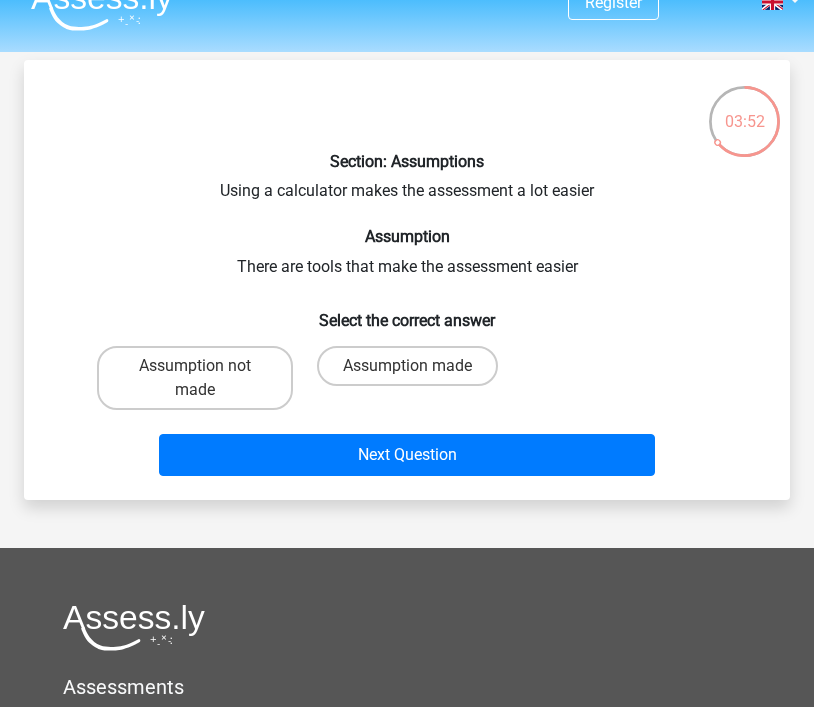 scroll, scrollTop: 31, scrollLeft: 0, axis: vertical 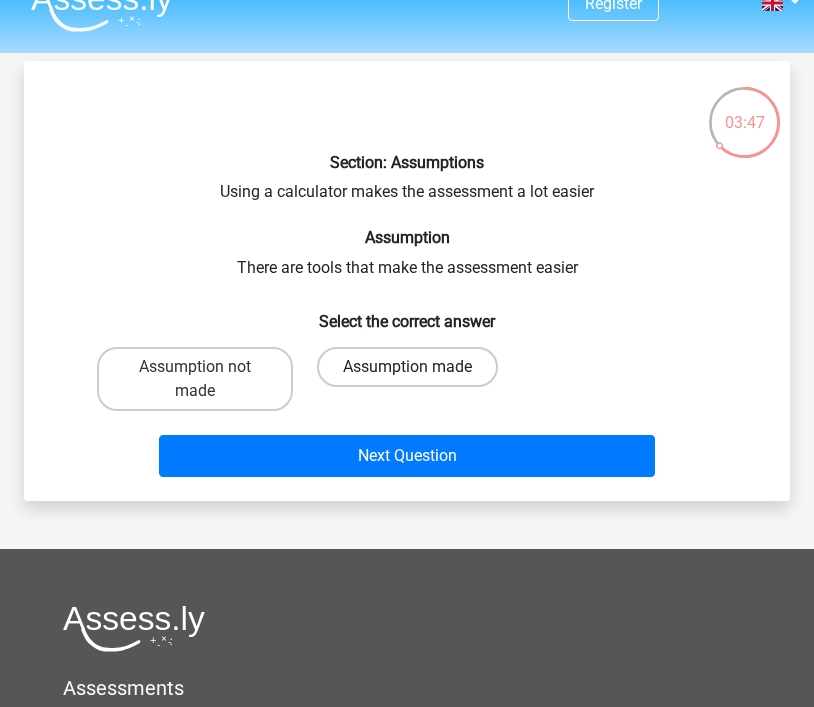 click on "Assumption made" at bounding box center [407, 367] 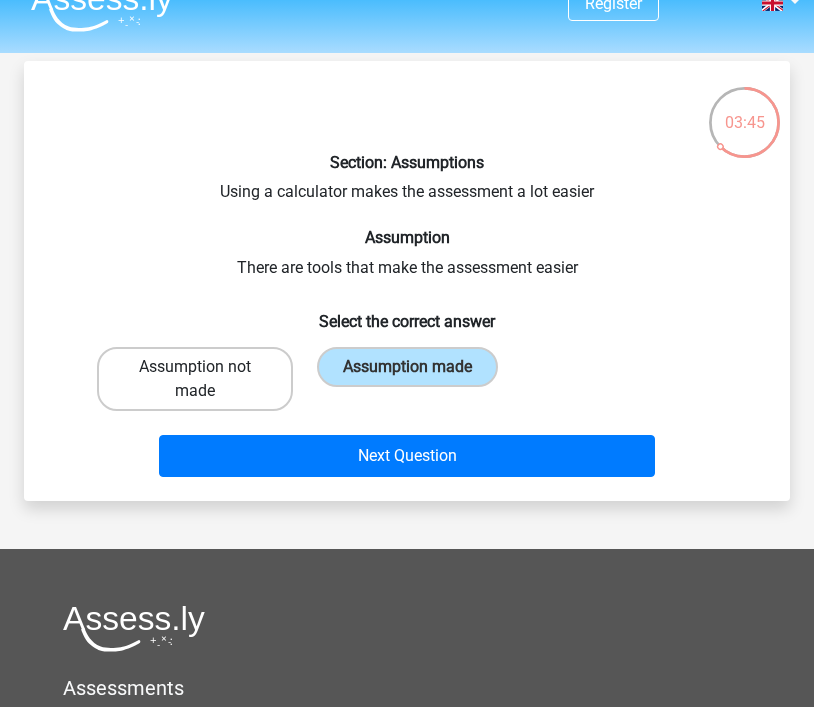 click on "Assumption not made" at bounding box center [195, 379] 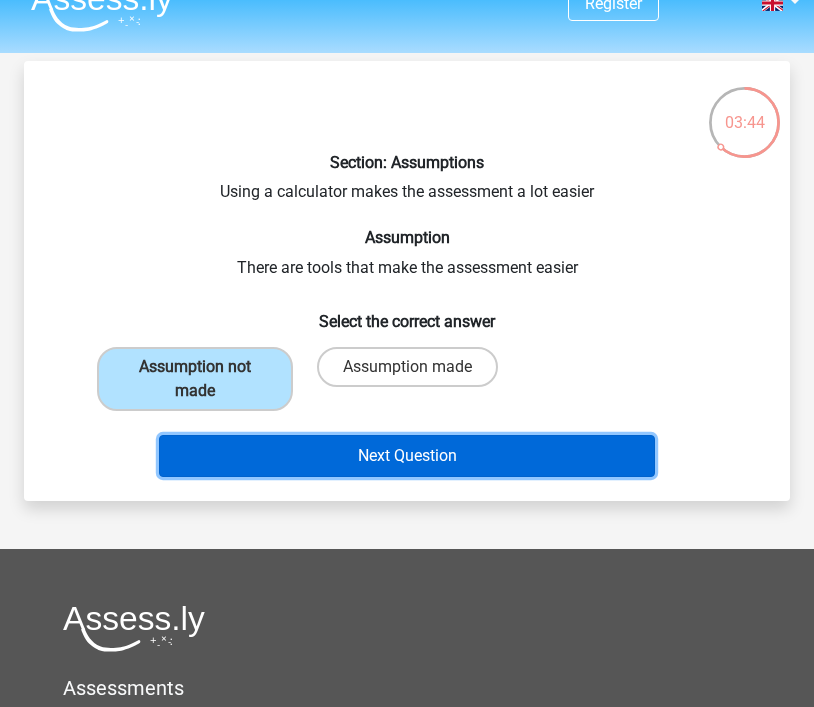 click on "Next Question" at bounding box center [407, 456] 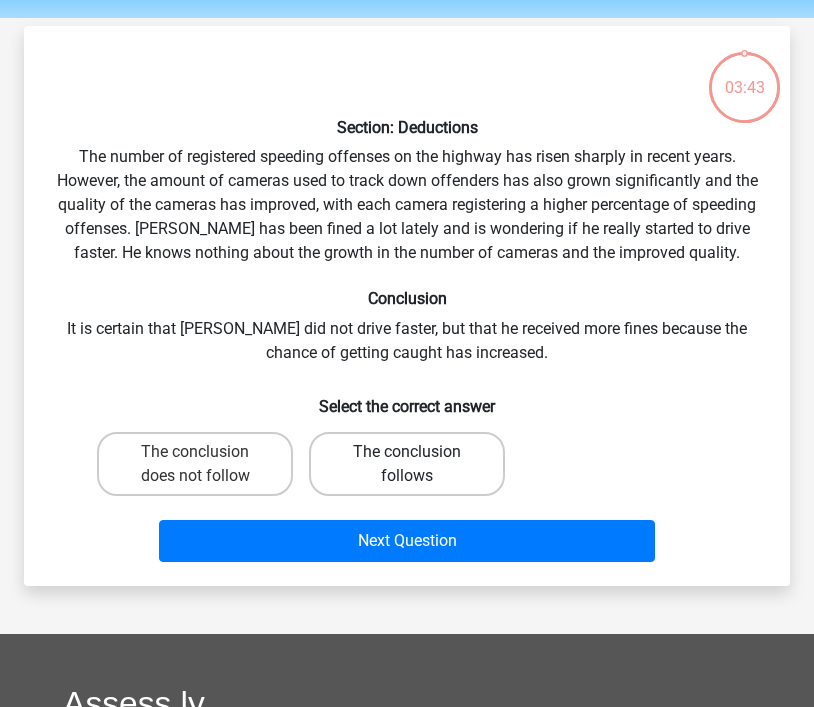 scroll, scrollTop: 92, scrollLeft: 0, axis: vertical 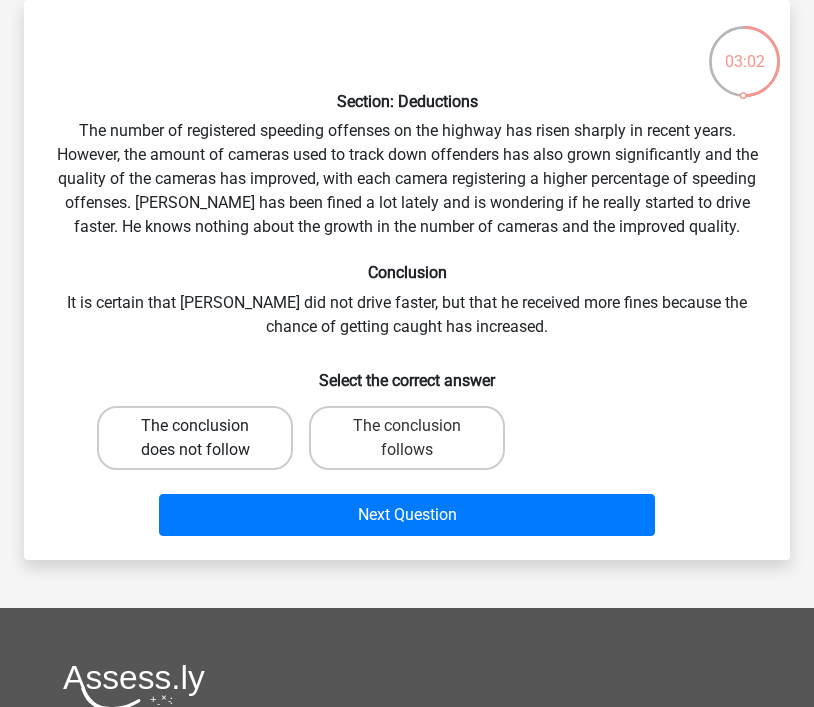 click on "The conclusion does not follow" at bounding box center [195, 438] 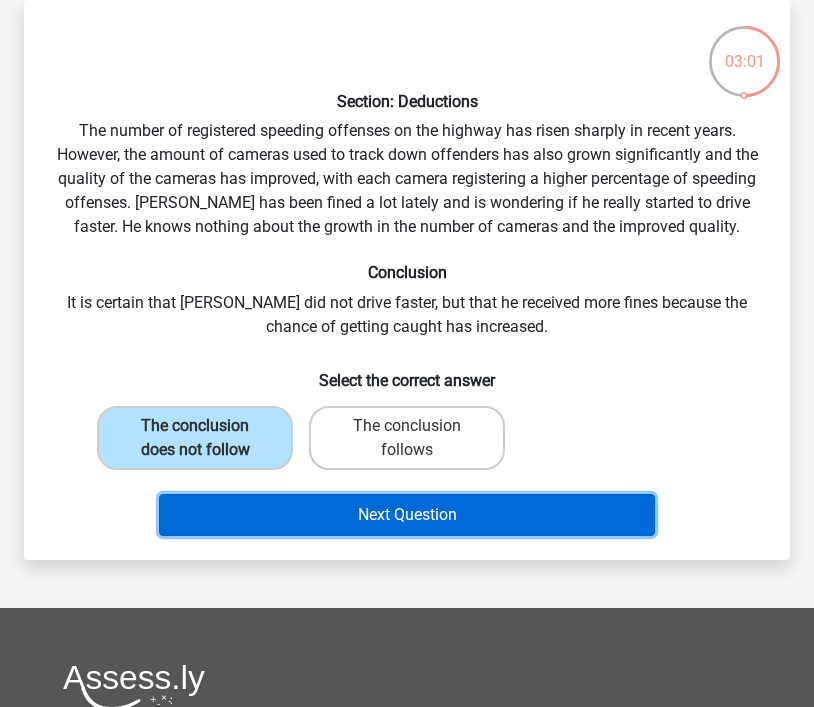 click on "Next Question" at bounding box center [407, 515] 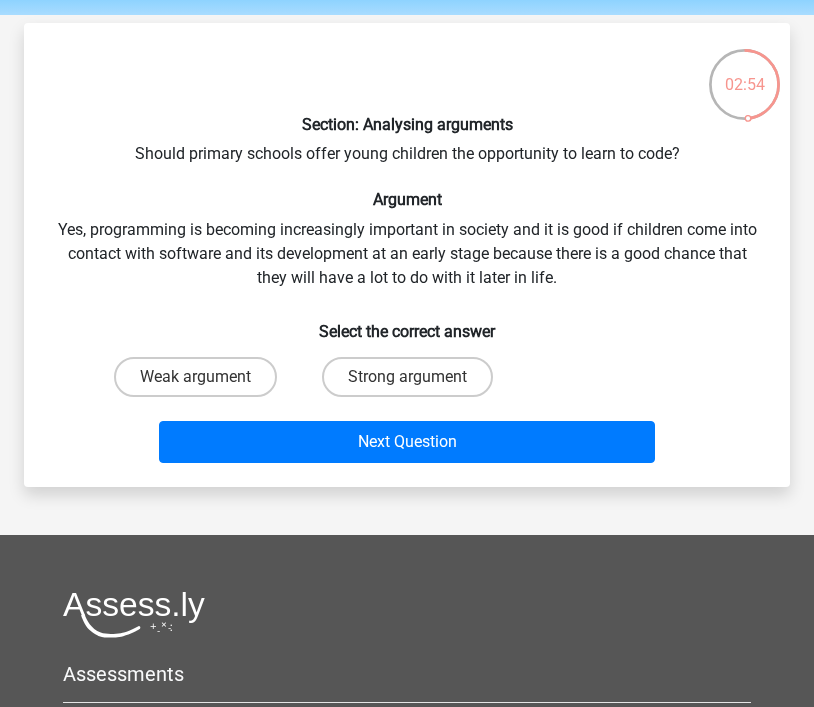 scroll, scrollTop: 61, scrollLeft: 0, axis: vertical 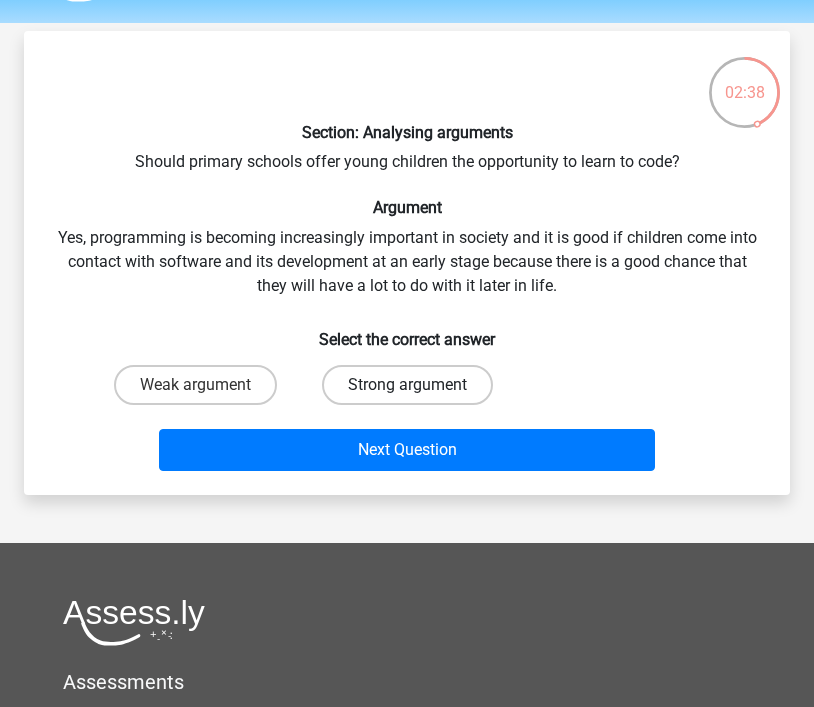 click on "Strong argument" at bounding box center (407, 385) 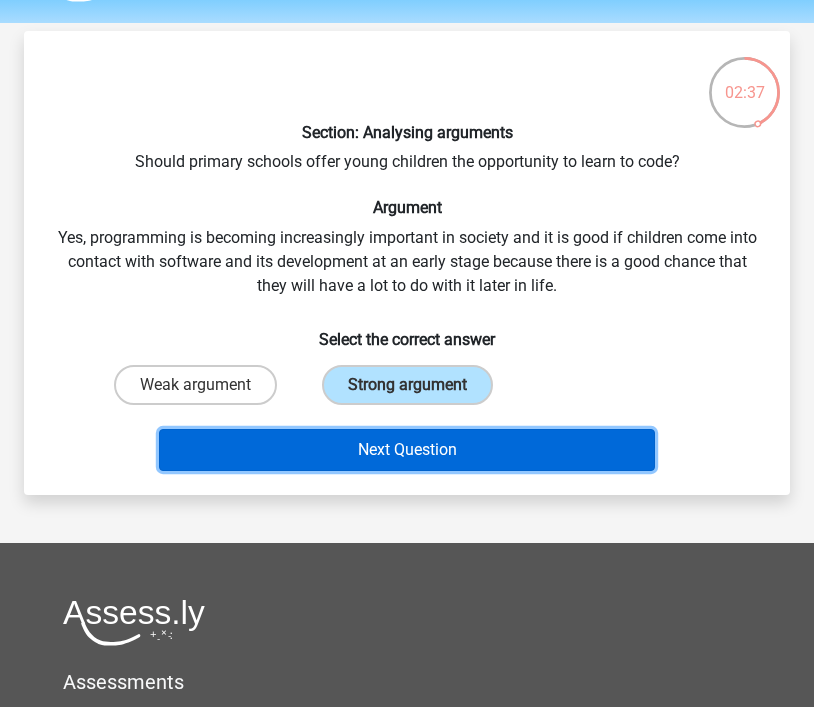 click on "Next Question" at bounding box center [407, 450] 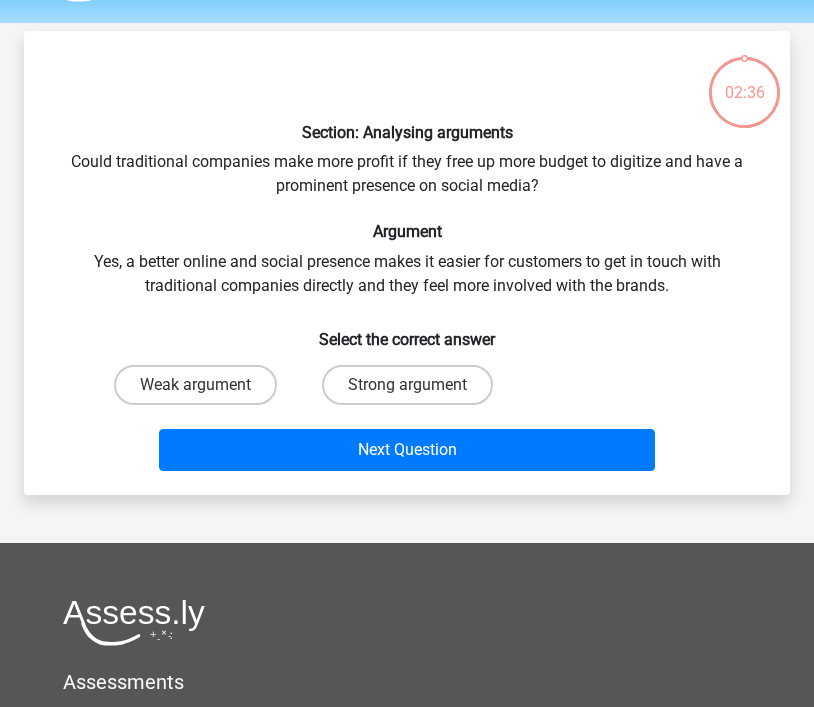 scroll, scrollTop: 92, scrollLeft: 0, axis: vertical 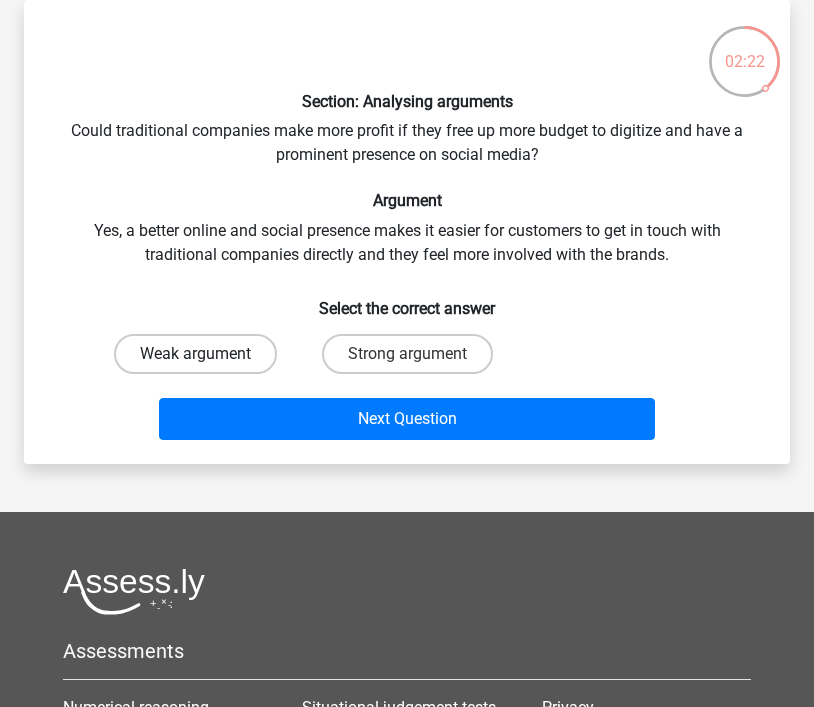 click on "Weak argument" at bounding box center (195, 354) 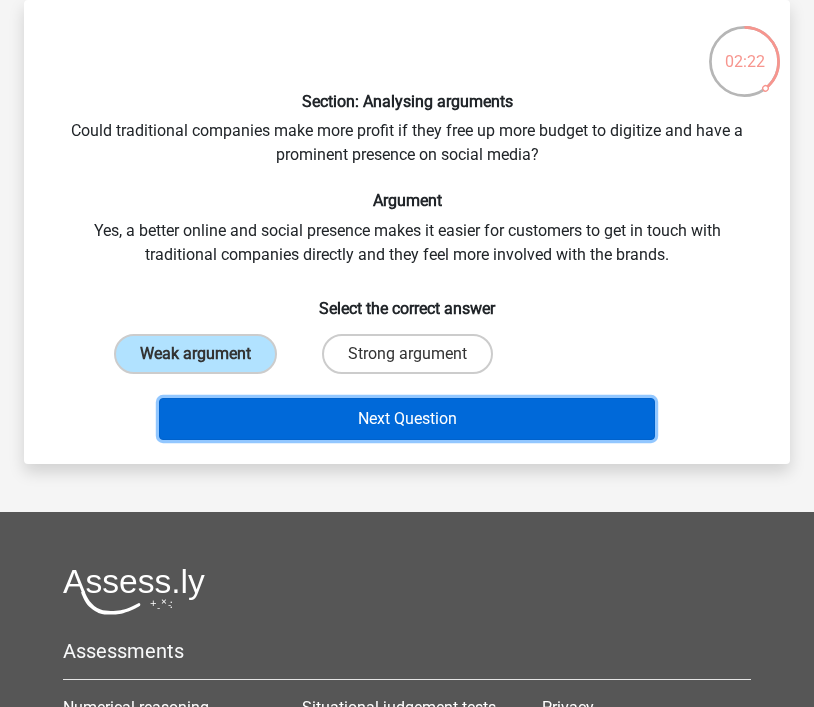 click on "Next Question" at bounding box center (407, 419) 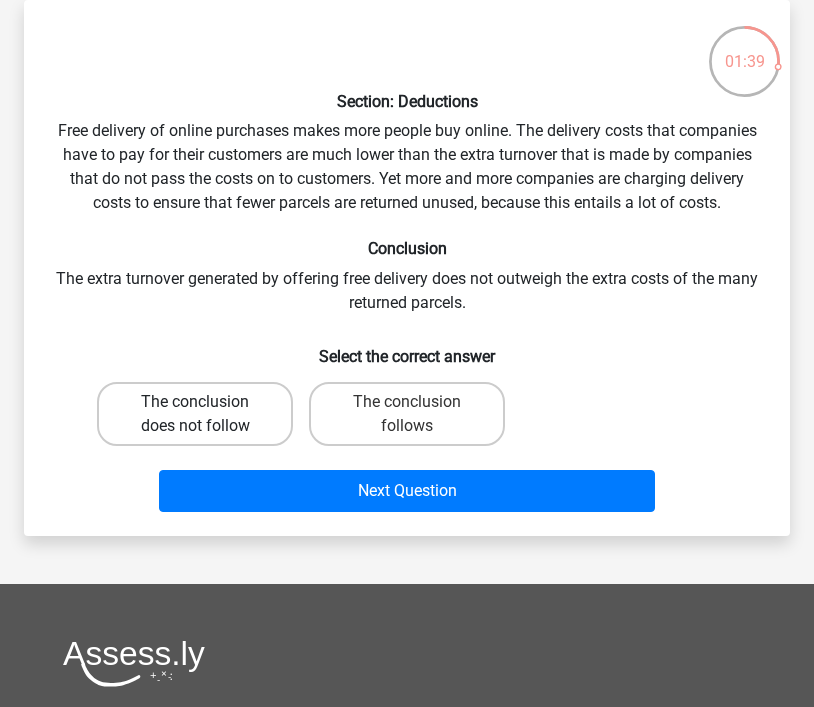 click on "The conclusion does not follow" at bounding box center [195, 414] 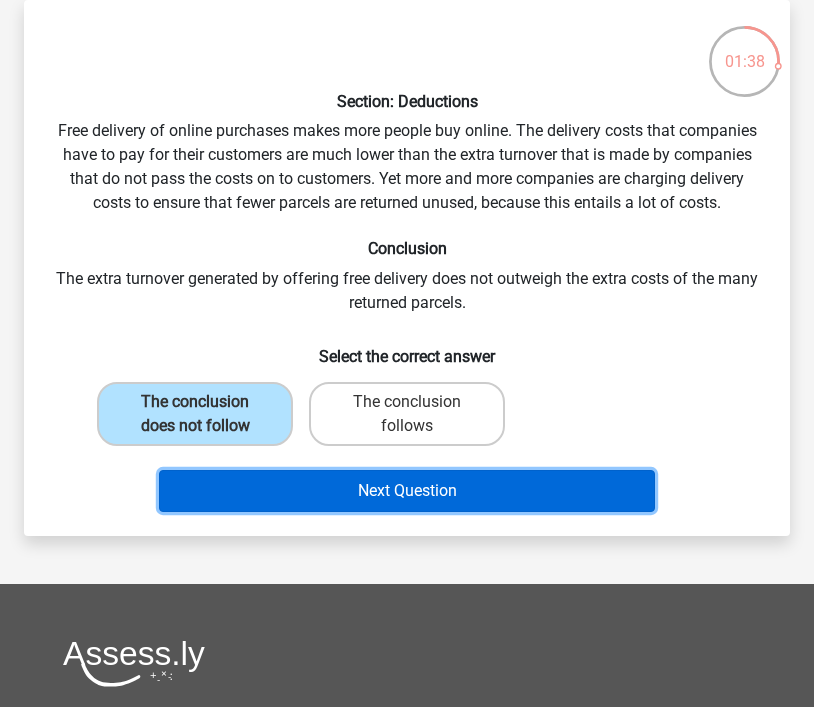 click on "Next Question" at bounding box center [407, 491] 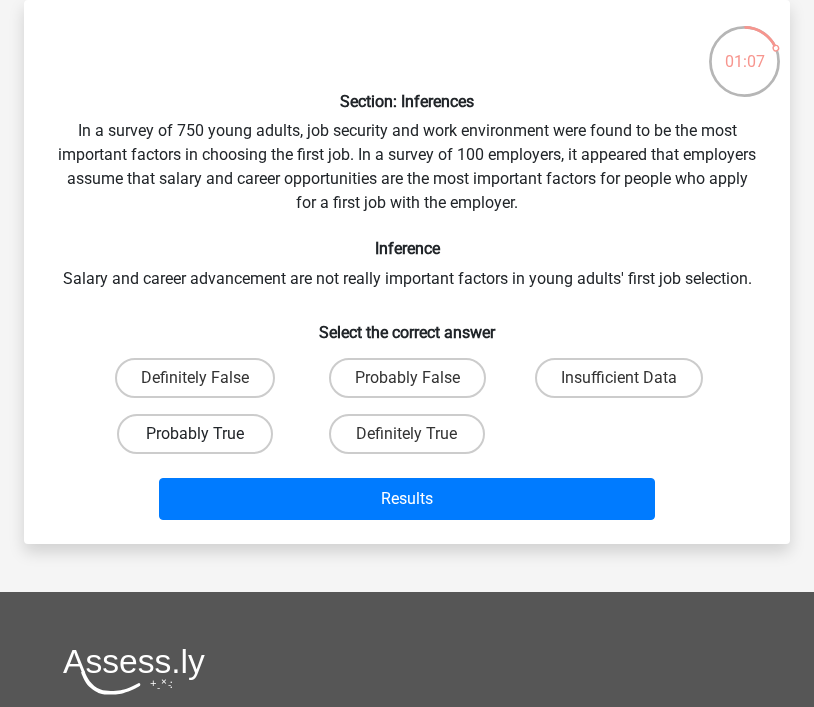 click on "Probably True" at bounding box center (195, 434) 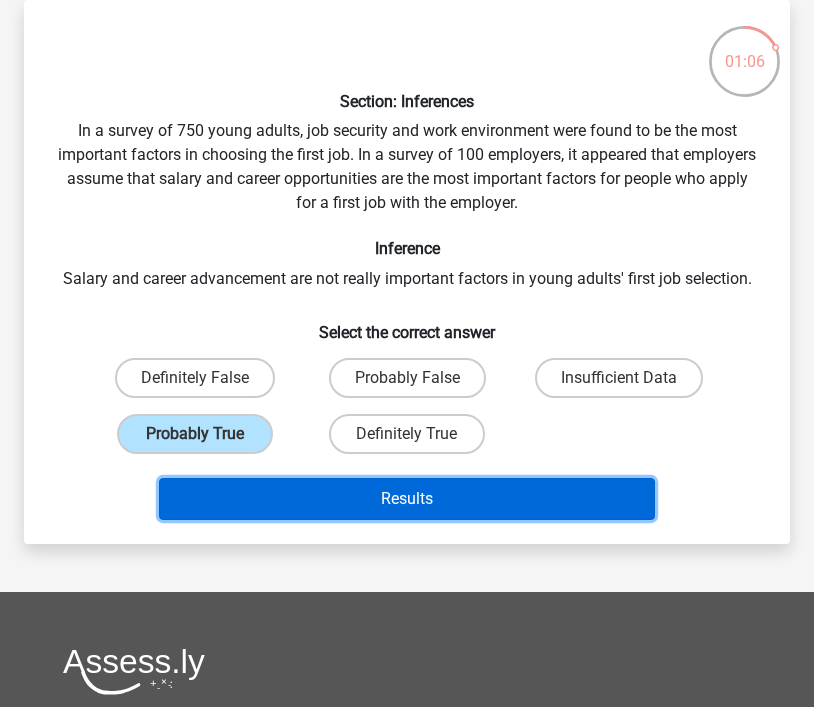 click on "Results" at bounding box center (407, 499) 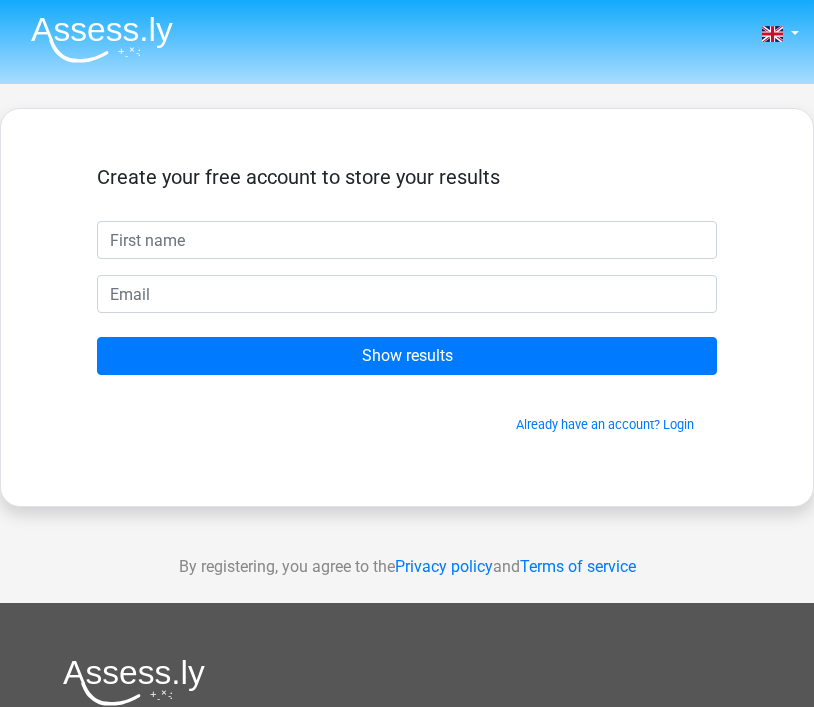 scroll, scrollTop: 0, scrollLeft: 0, axis: both 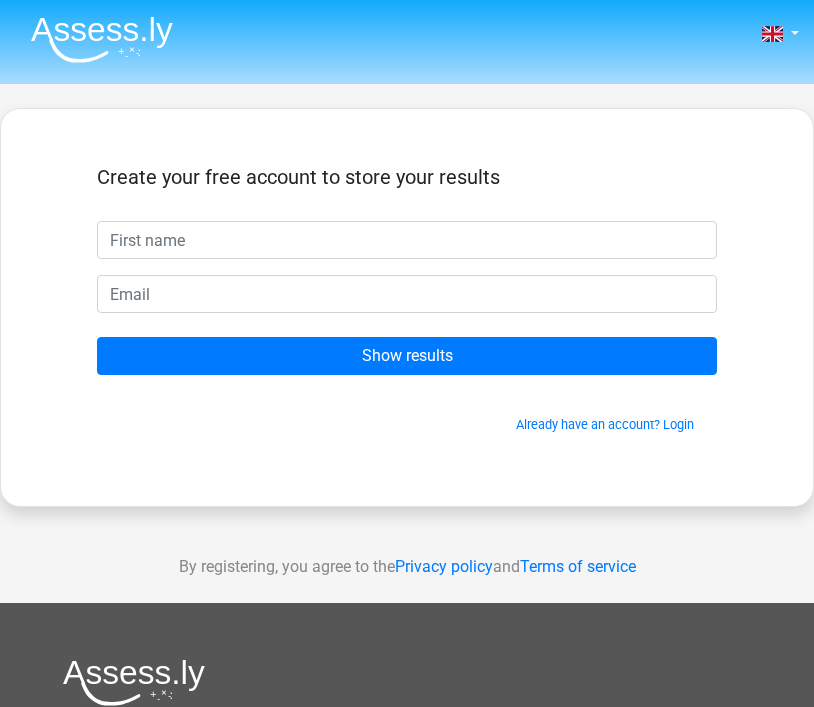 click at bounding box center (407, 240) 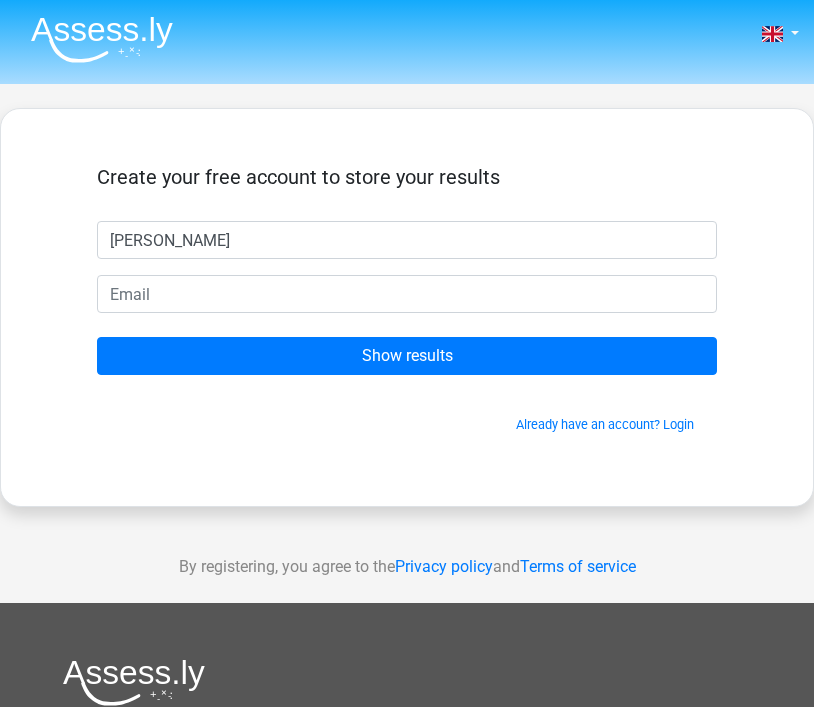 type on "[PERSON_NAME]" 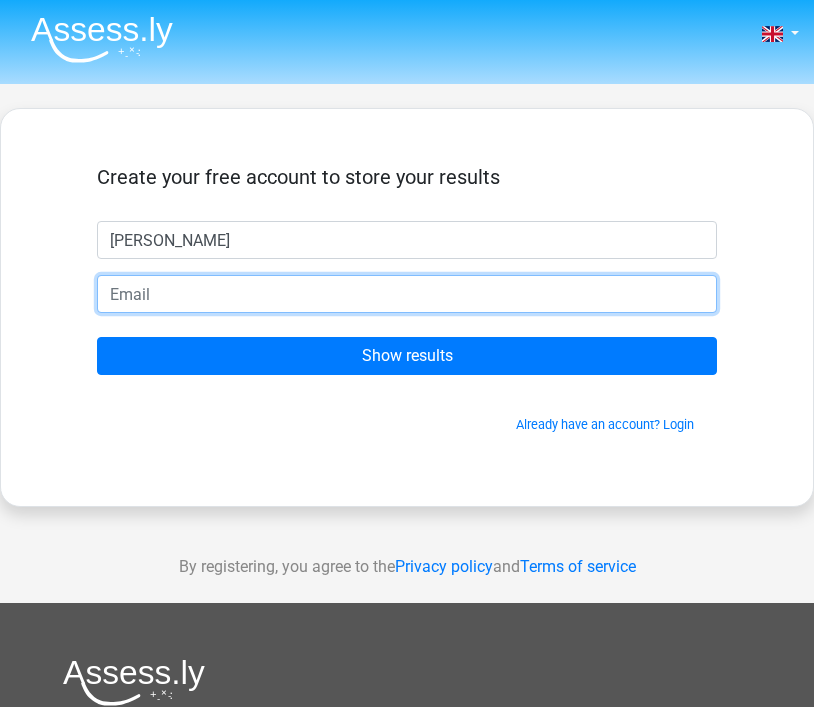 click at bounding box center (407, 294) 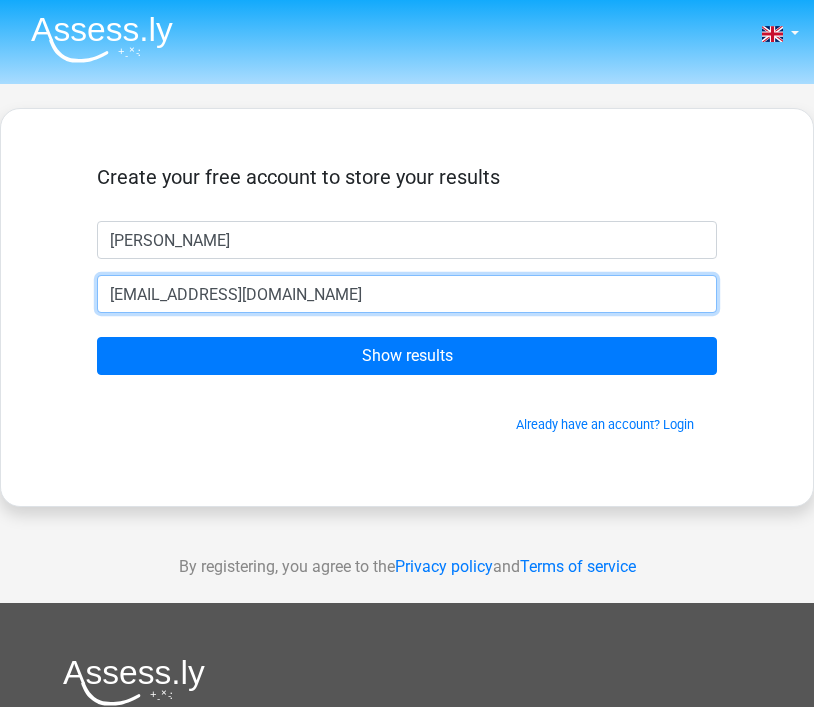 type on "[EMAIL_ADDRESS][DOMAIN_NAME]" 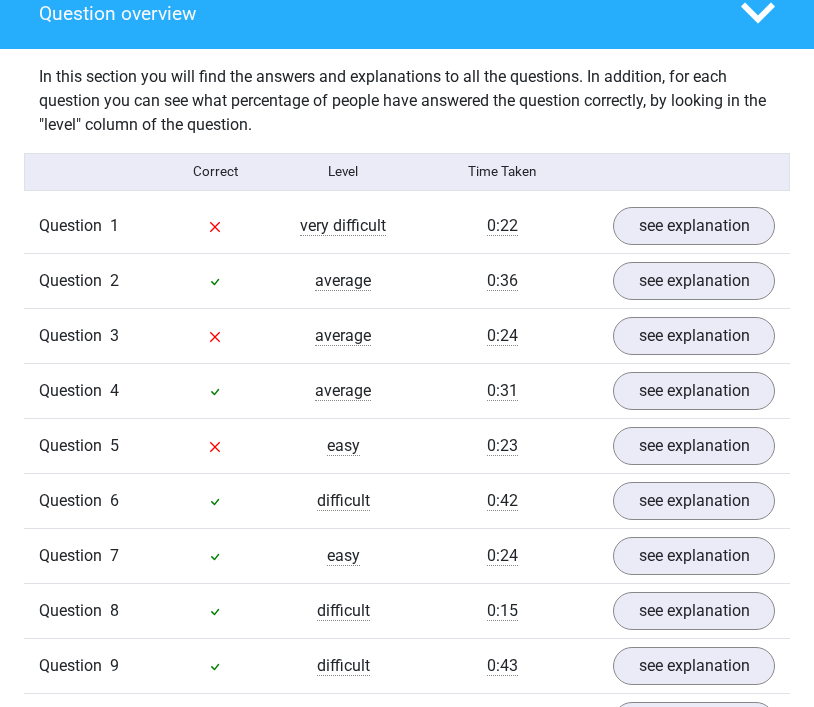 scroll, scrollTop: 1570, scrollLeft: 0, axis: vertical 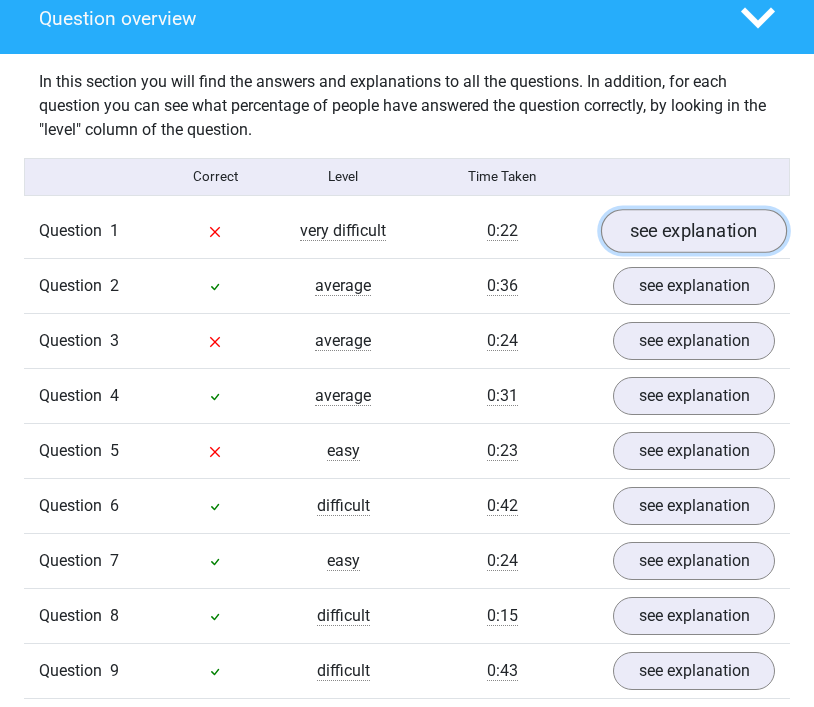 click on "see explanation" at bounding box center [694, 231] 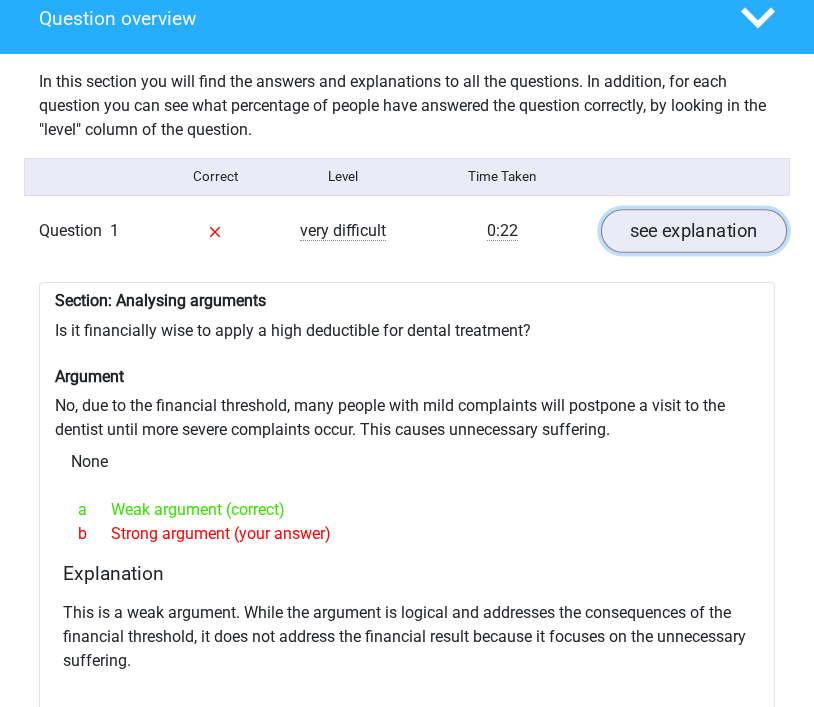 click on "see explanation" at bounding box center (694, 231) 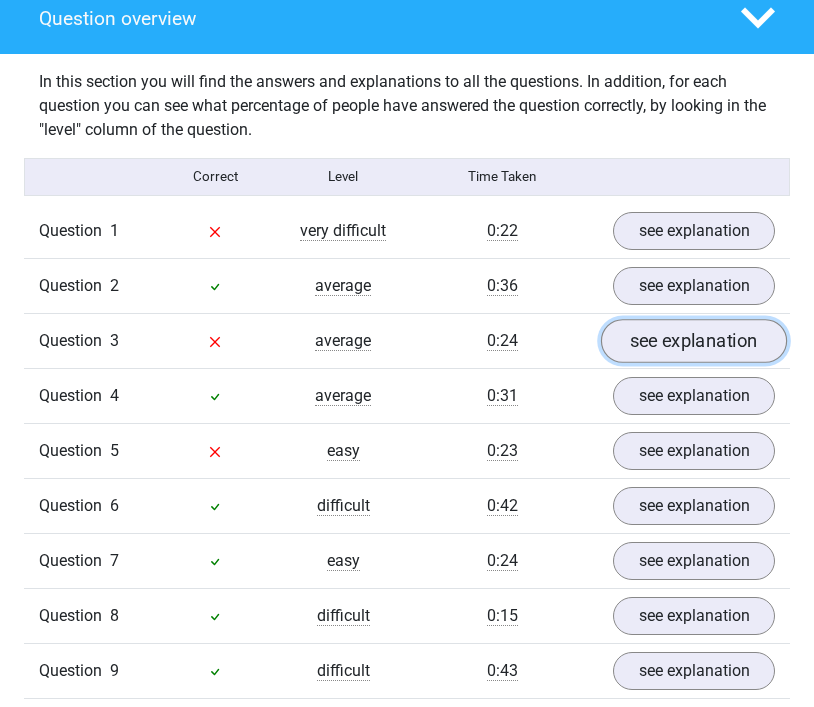 click on "see explanation" at bounding box center [694, 341] 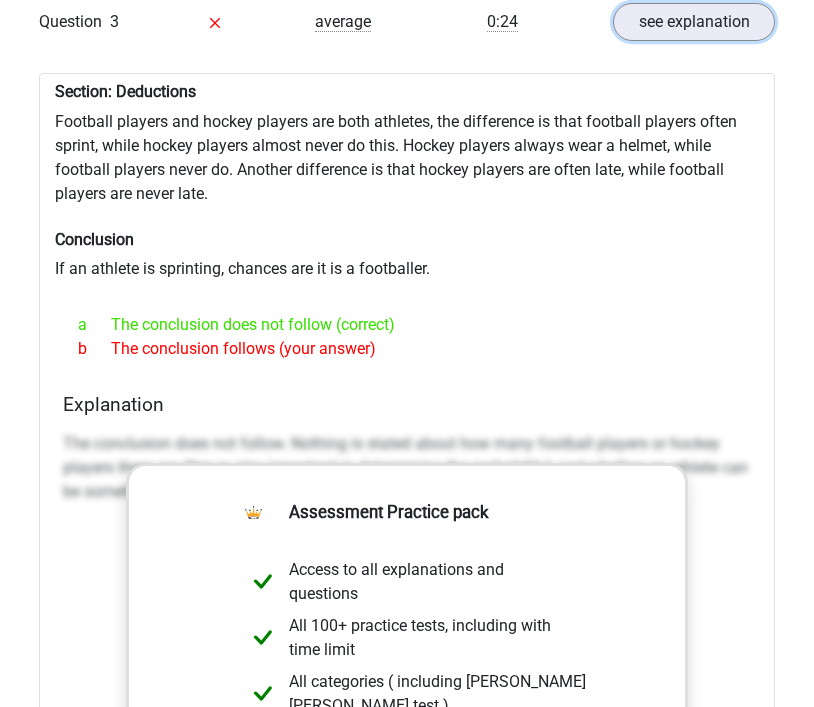 scroll, scrollTop: 1890, scrollLeft: 0, axis: vertical 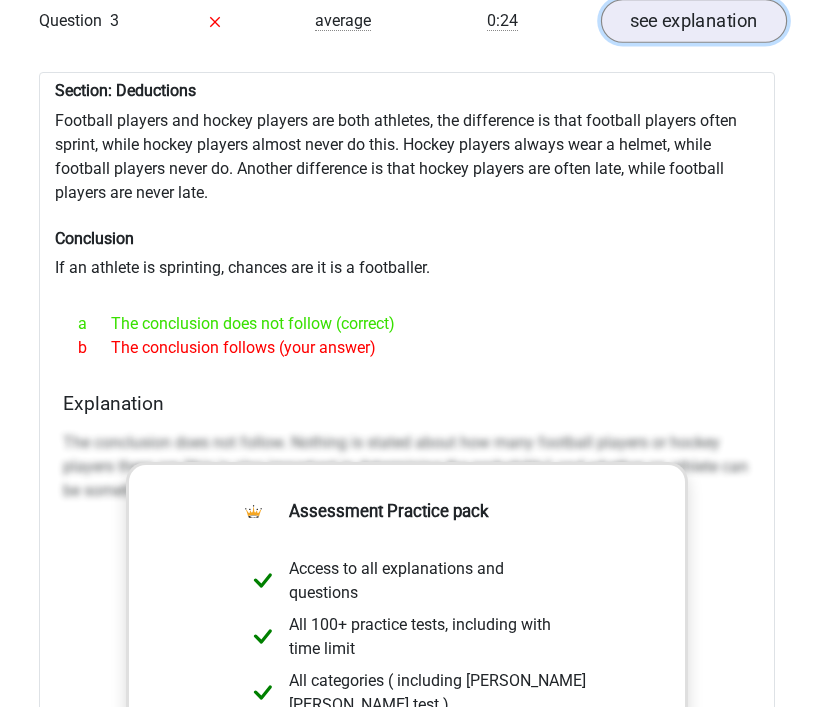 click on "see explanation" at bounding box center [694, 21] 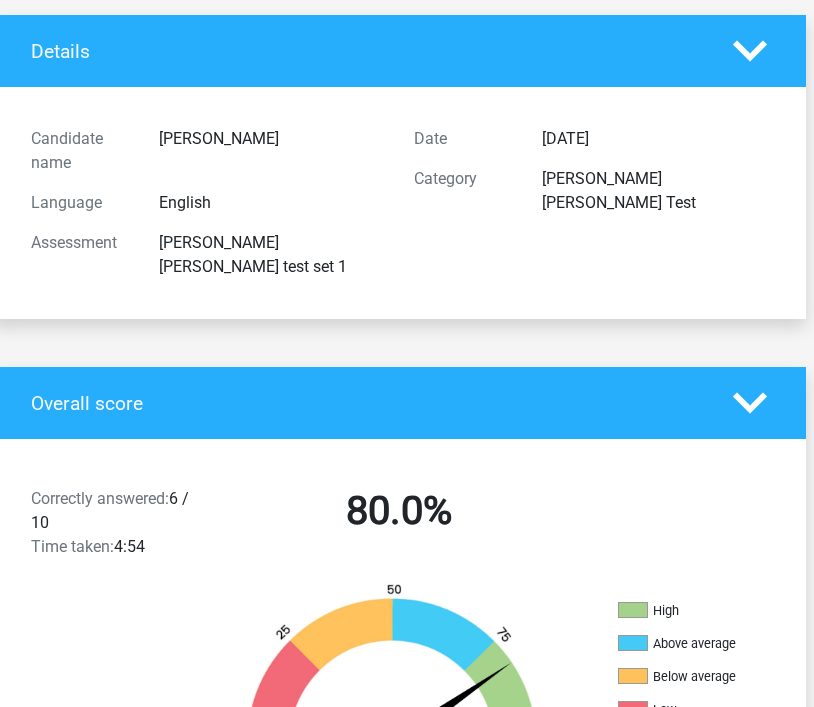 scroll, scrollTop: 87, scrollLeft: 8, axis: both 